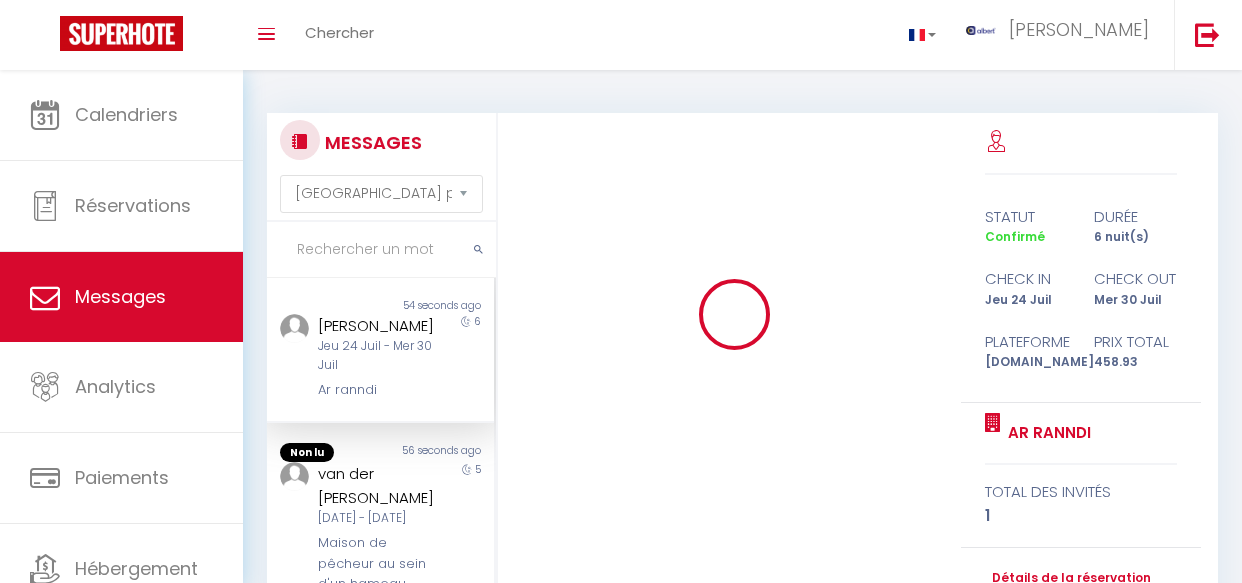 select on "message" 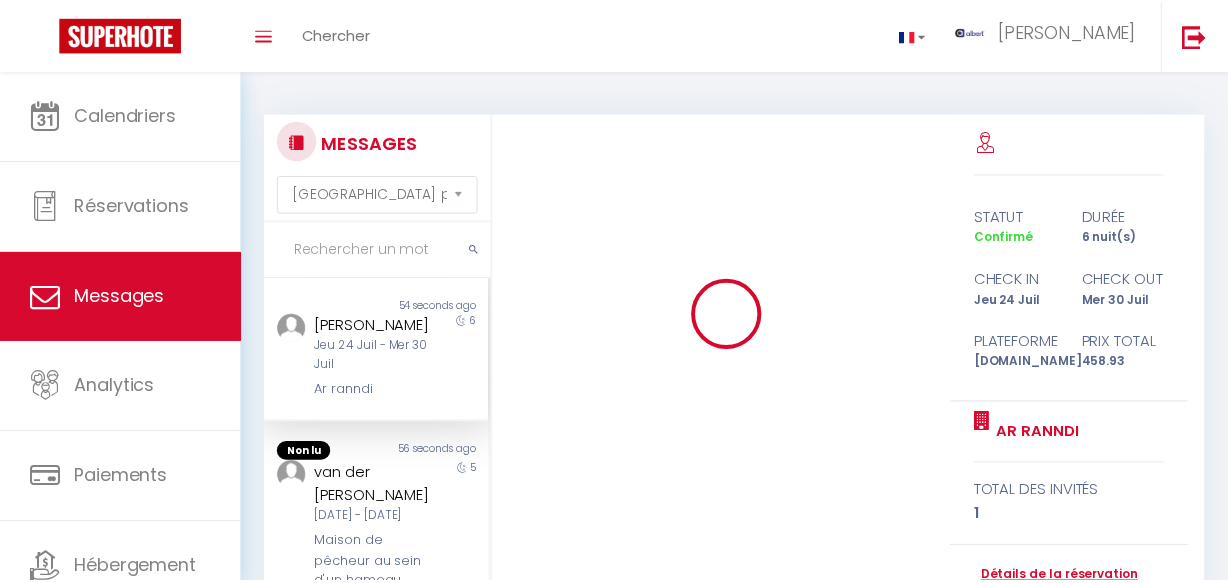 scroll, scrollTop: 70, scrollLeft: 0, axis: vertical 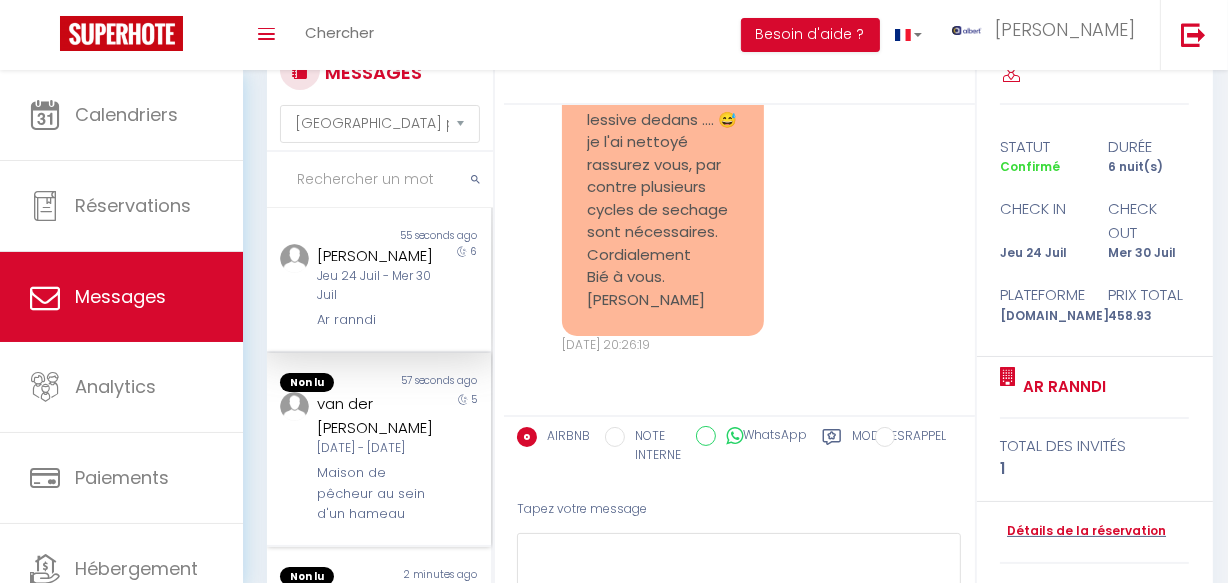 click on "van der [PERSON_NAME]" at bounding box center (375, 415) 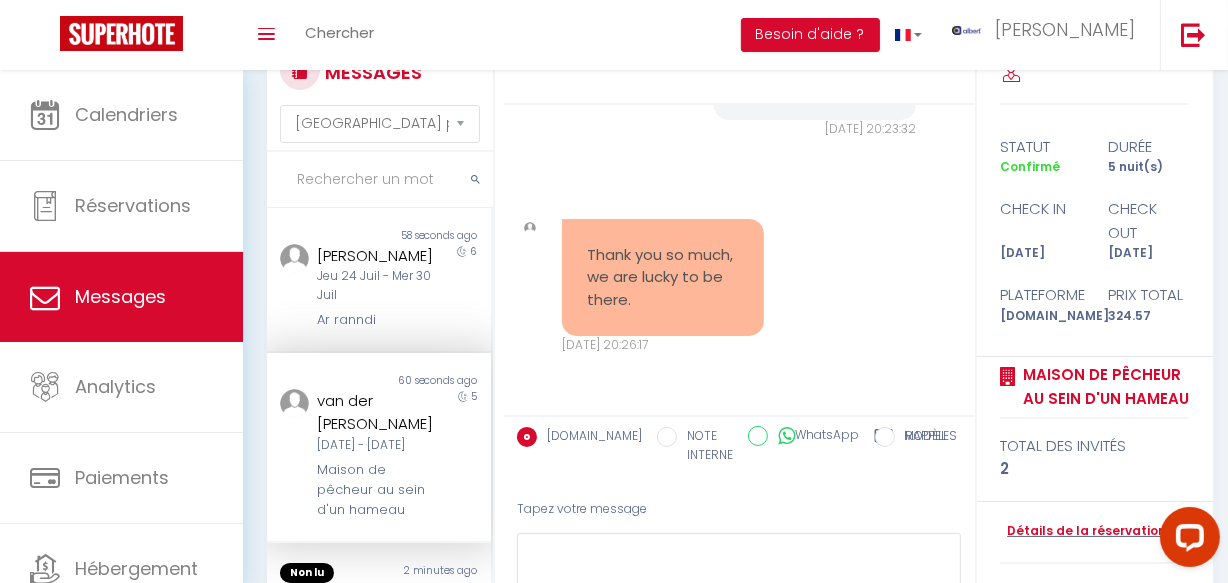scroll, scrollTop: 0, scrollLeft: 0, axis: both 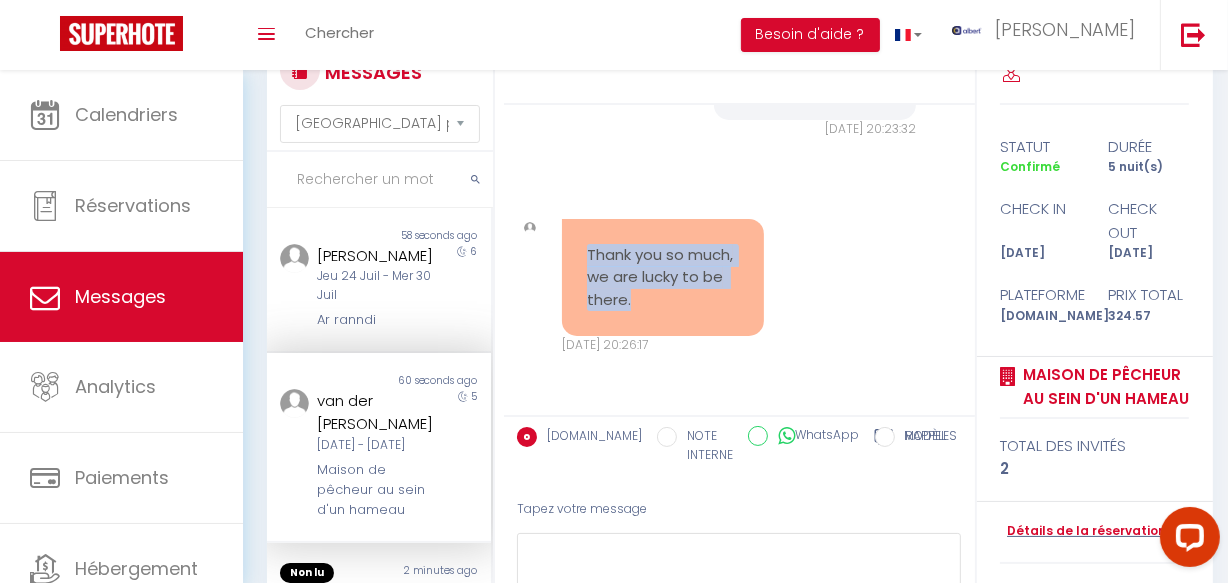 drag, startPoint x: 685, startPoint y: 302, endPoint x: 573, endPoint y: 253, distance: 122.24974 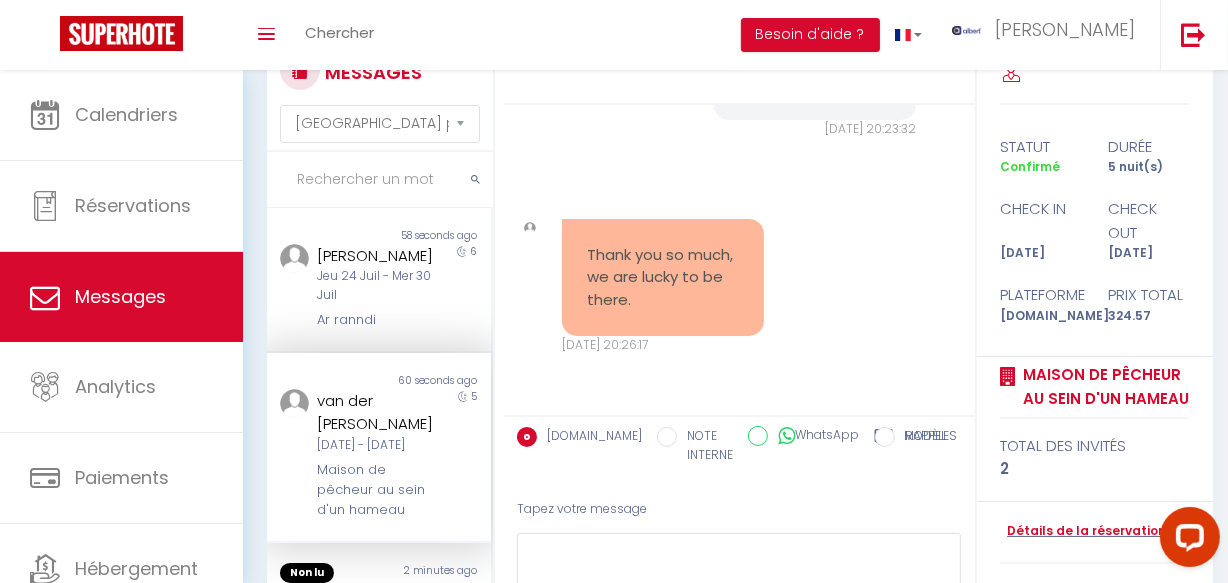 click on "van der [PERSON_NAME]" at bounding box center [375, 412] 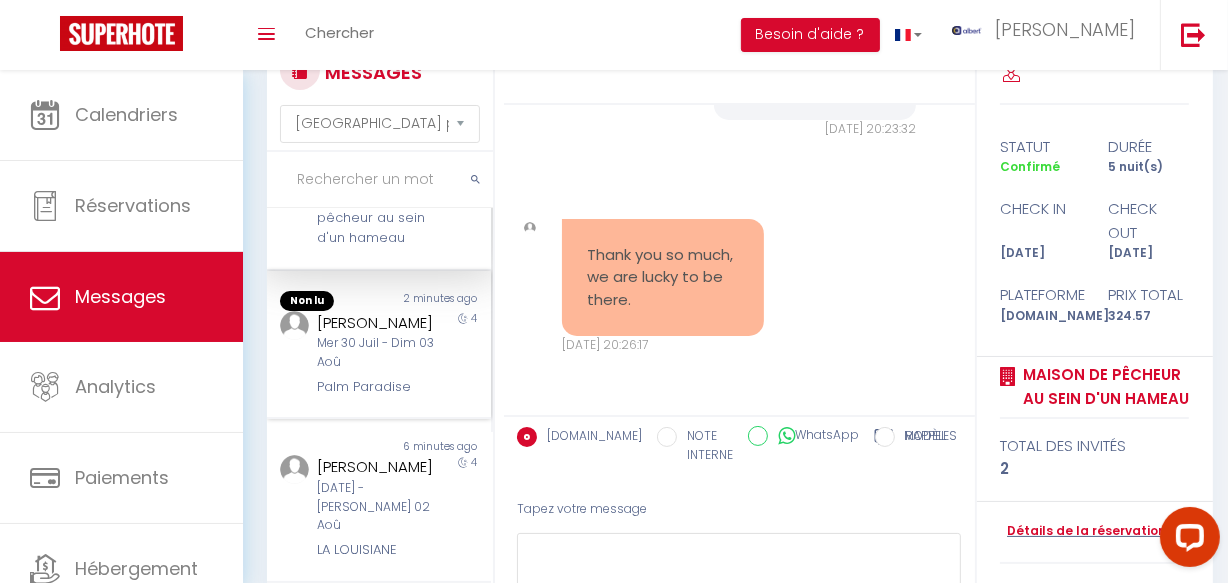 click on "[PERSON_NAME]" at bounding box center (375, 323) 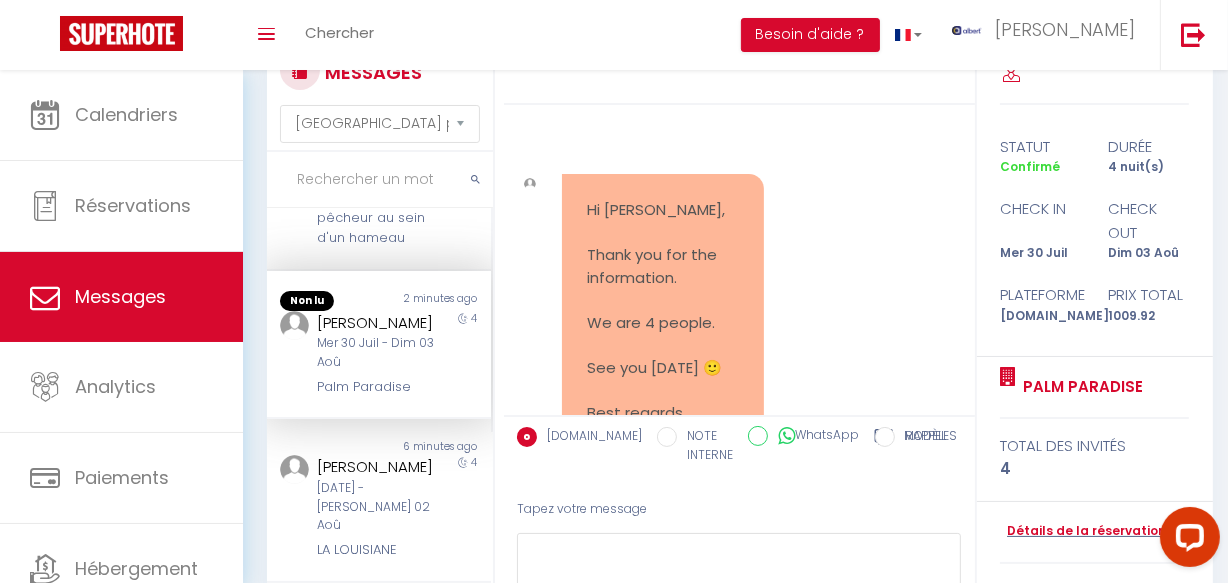 scroll, scrollTop: 240, scrollLeft: 0, axis: vertical 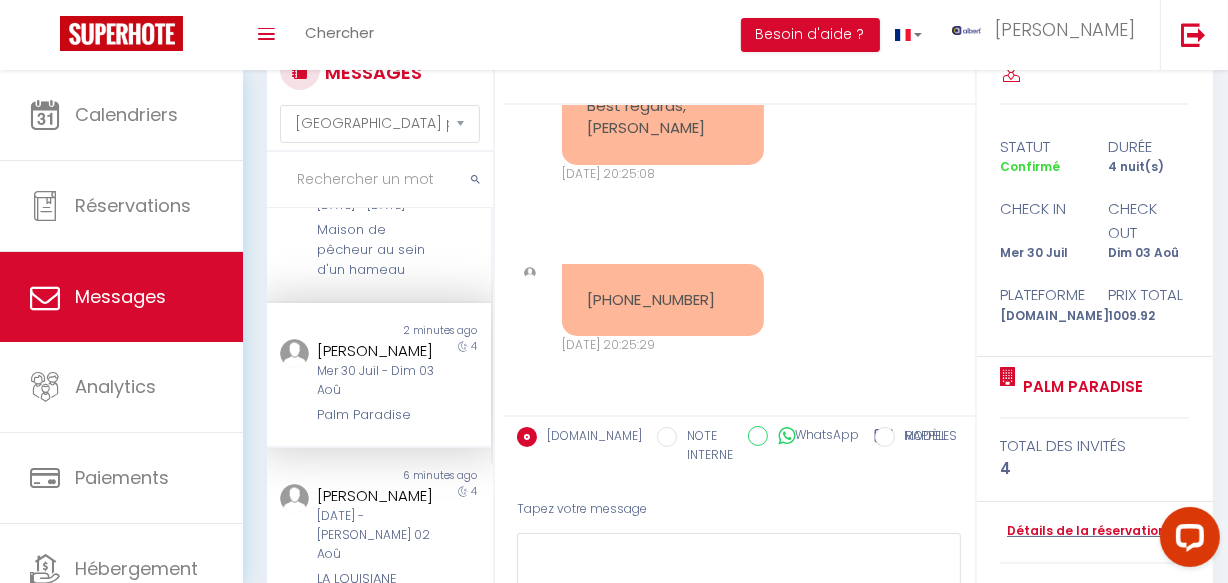 copy on "Palm Paradise" 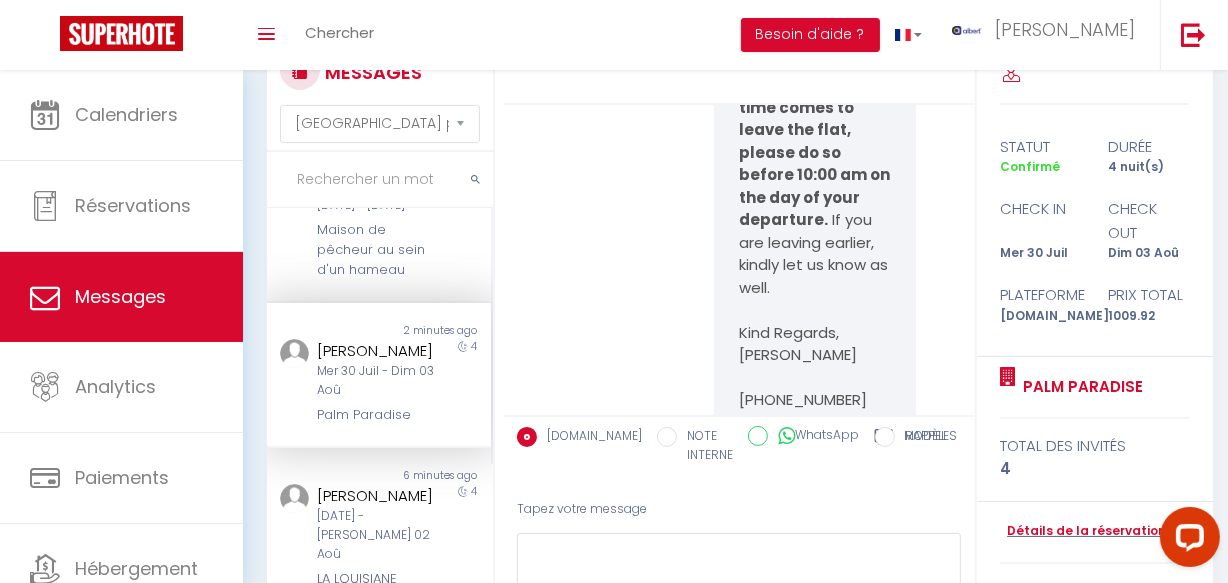 scroll, scrollTop: 978, scrollLeft: 0, axis: vertical 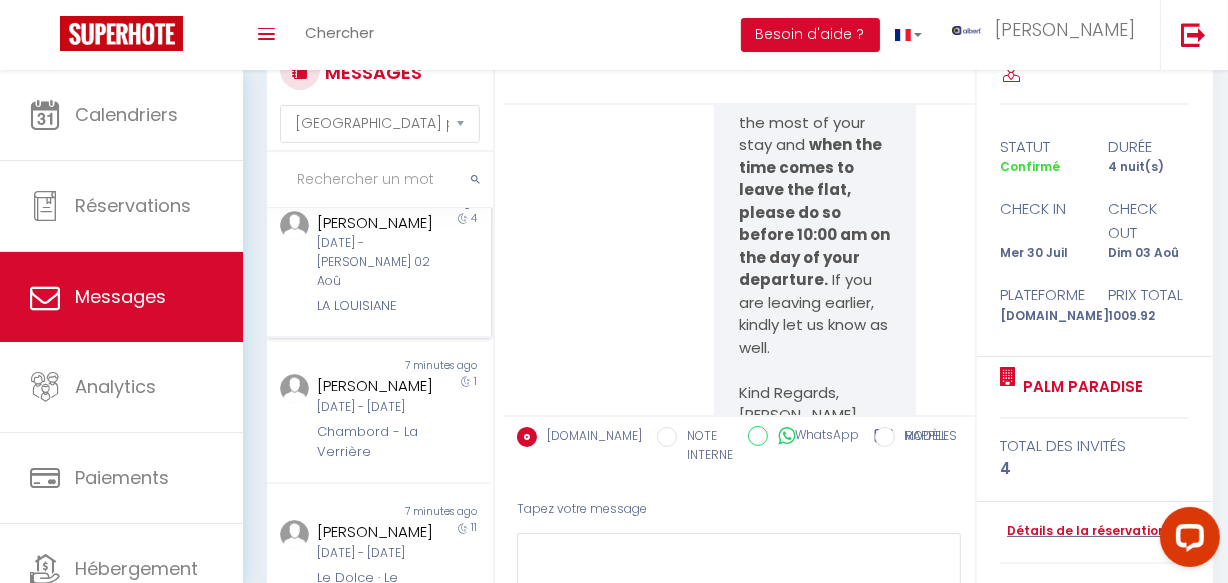 click on "[PERSON_NAME]" at bounding box center [375, 223] 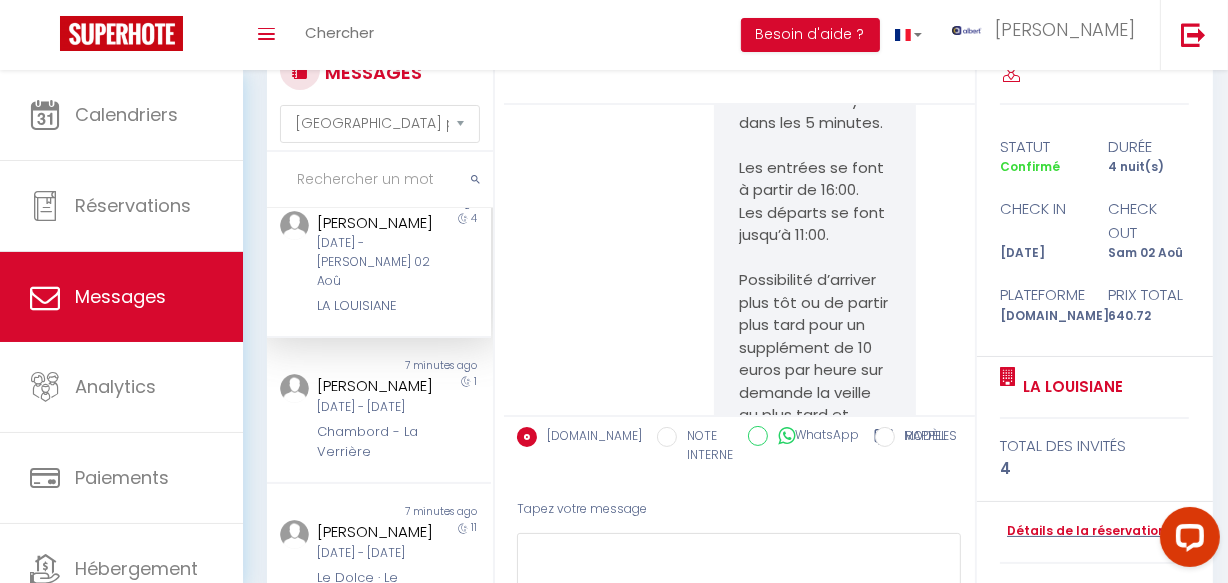 scroll, scrollTop: 9501, scrollLeft: 0, axis: vertical 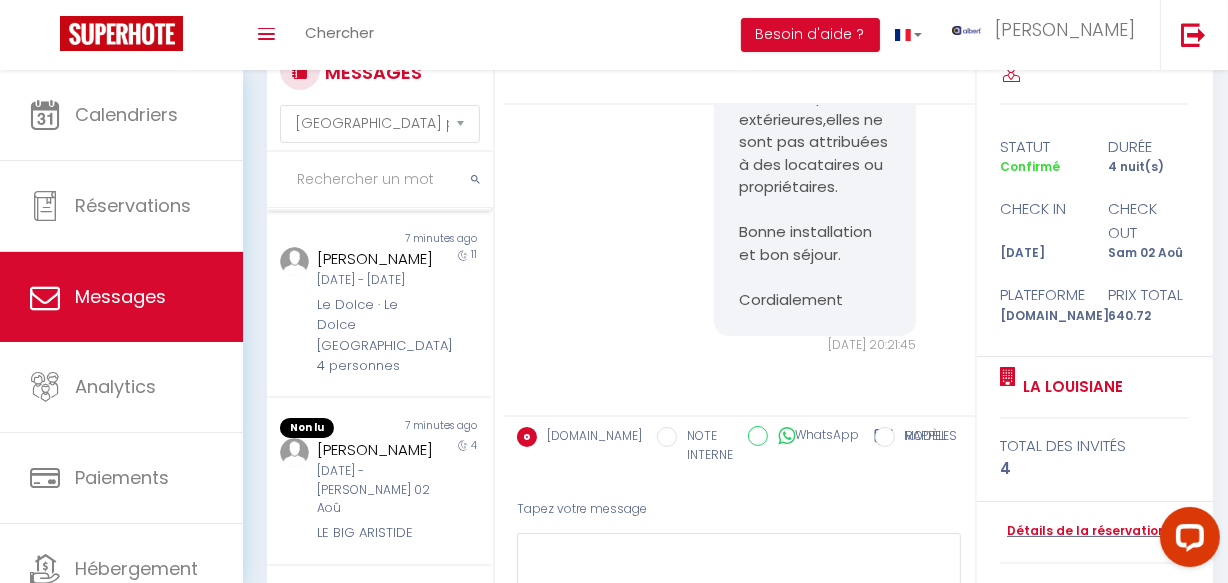 click on "Non lu
7 minutes ago
Ton [PERSON_NAME]   [DATE] - [DATE]   Chambord - [GEOGRAPHIC_DATA]     1" at bounding box center [379, 138] 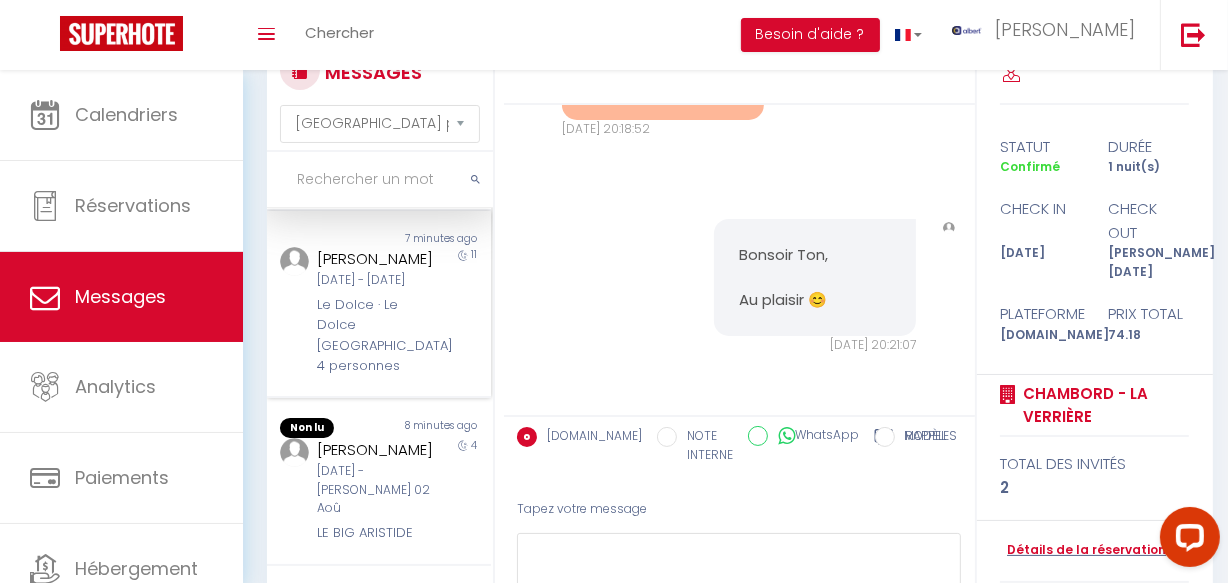 click on "[PERSON_NAME]" at bounding box center [375, 259] 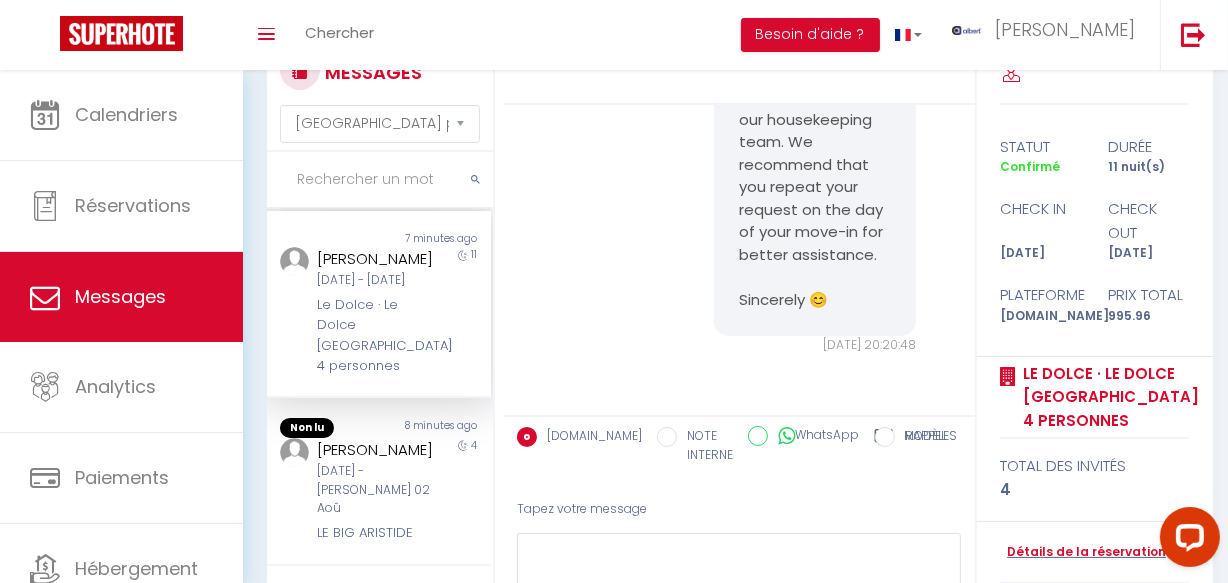 scroll, scrollTop: 1467, scrollLeft: 0, axis: vertical 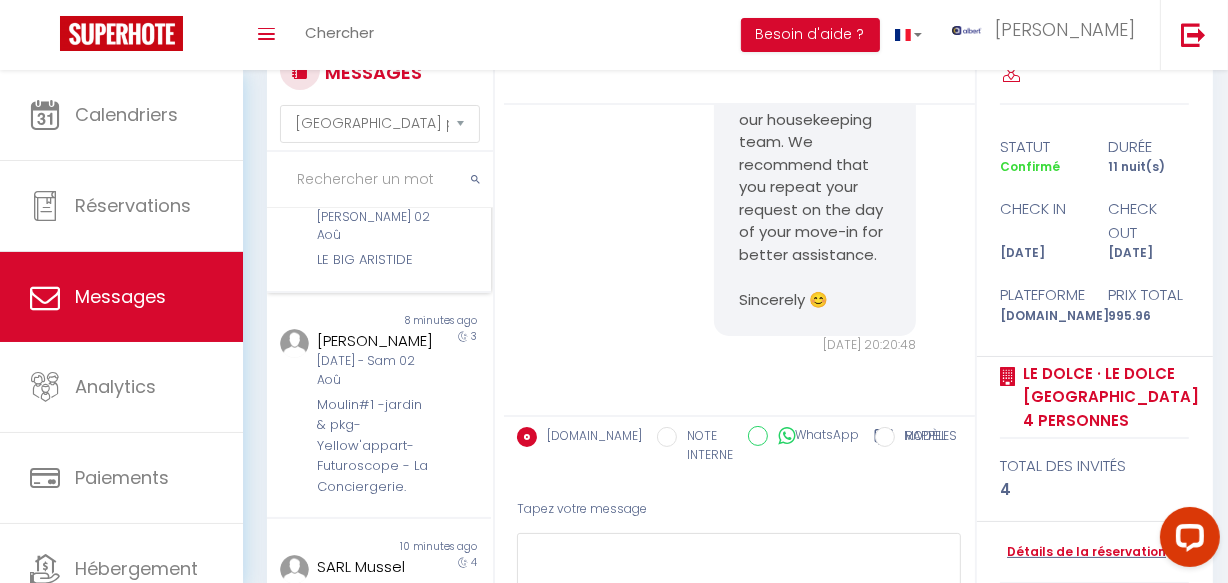 click on "LE BIG ARISTIDE" at bounding box center (375, 260) 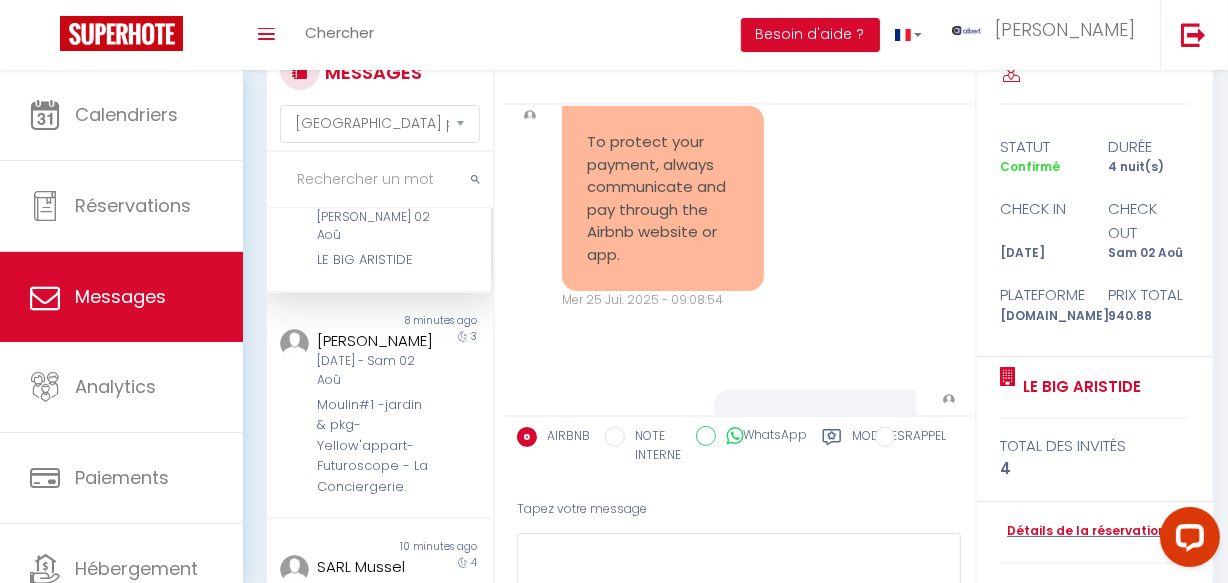 scroll, scrollTop: 20868, scrollLeft: 0, axis: vertical 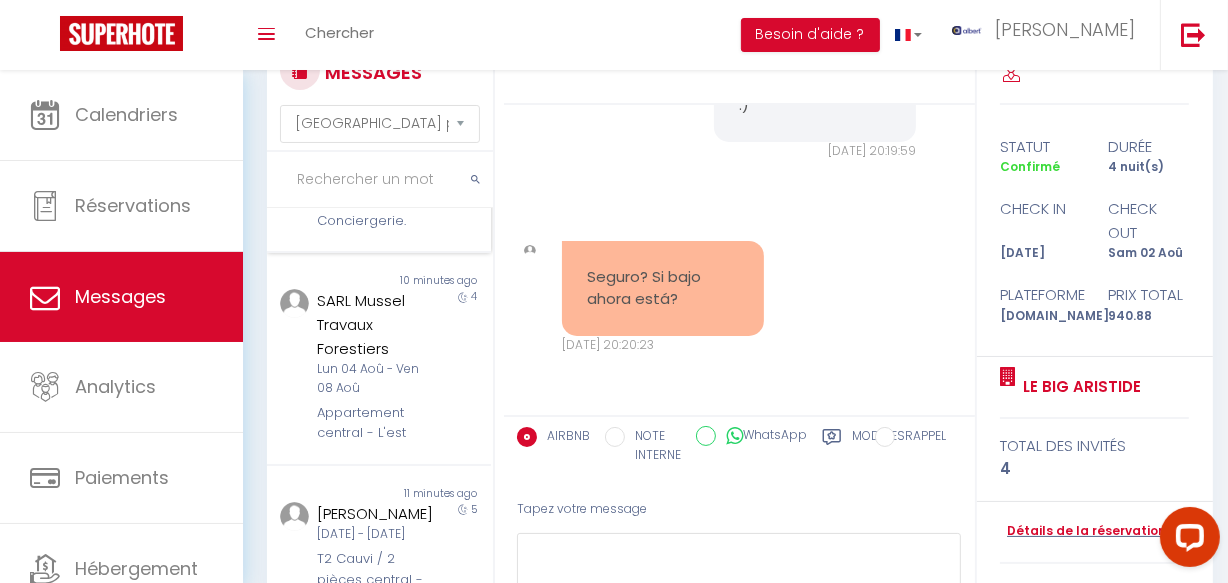 click on "Moulin#1 -jardin & pkg-Yellow'appart-Futuroscope - La Conciergerie." at bounding box center (375, 180) 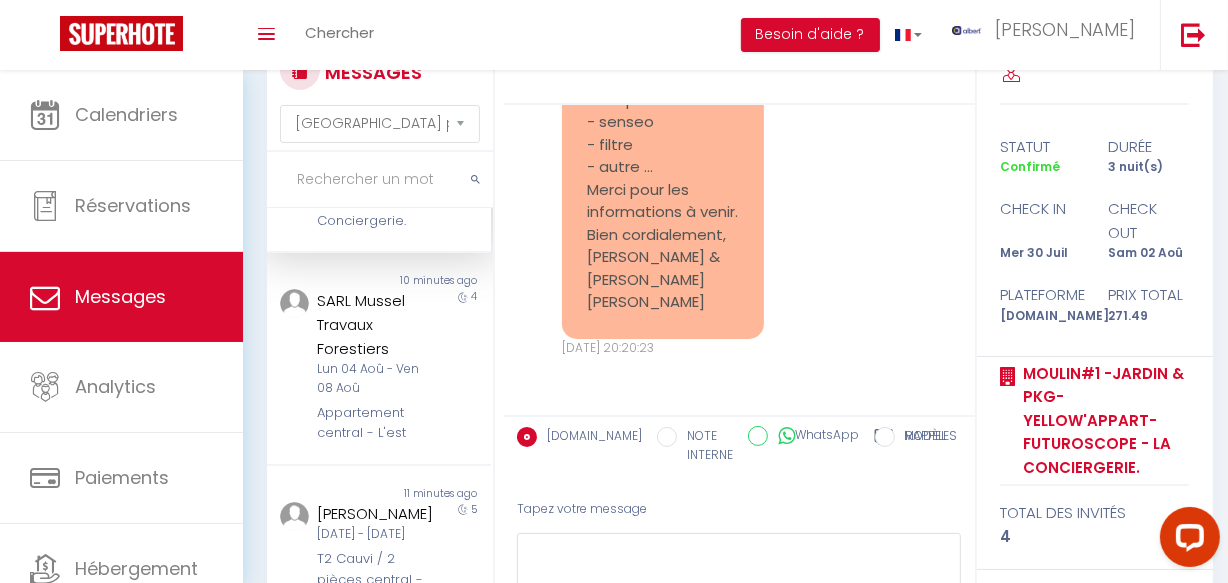 scroll, scrollTop: 8323, scrollLeft: 0, axis: vertical 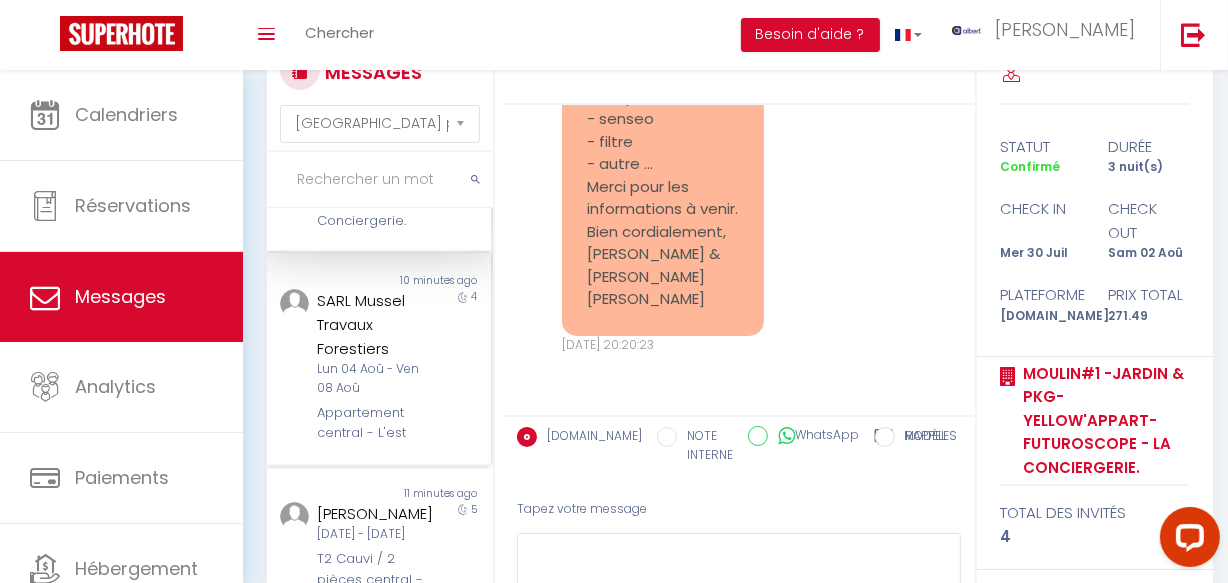 click on "Non lu
10 minutes ago
SARL Mussel Travaux Forestiers   Lun 04 Aoû - Ven 08 Aoû   Appartement central - L'est     4" at bounding box center (379, 359) 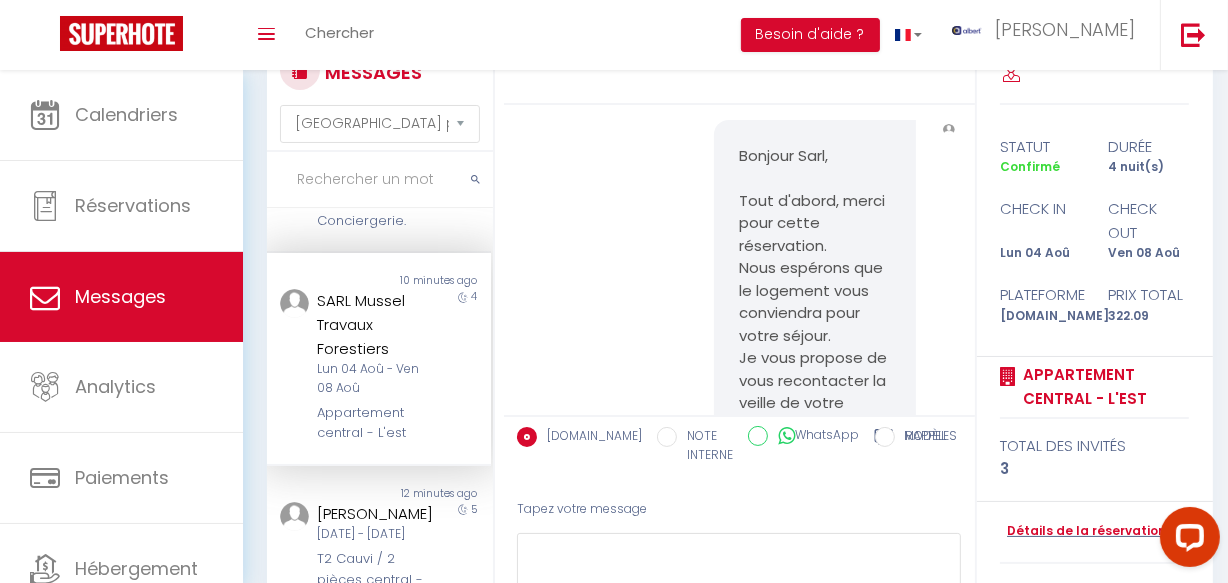 scroll, scrollTop: 0, scrollLeft: 0, axis: both 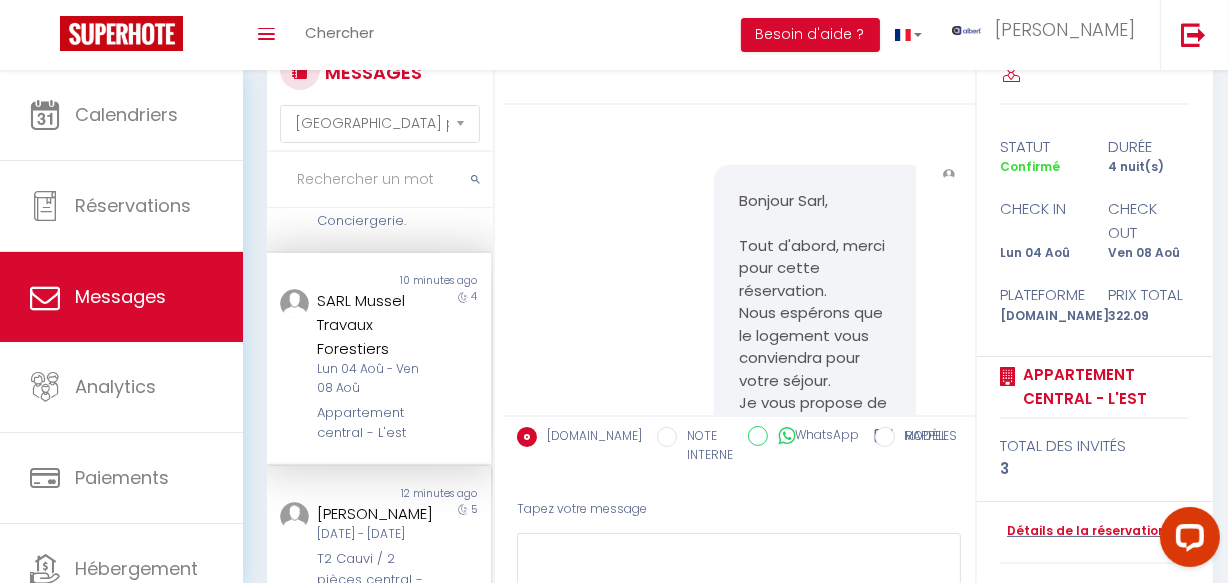 click on "[PERSON_NAME]" at bounding box center (375, 514) 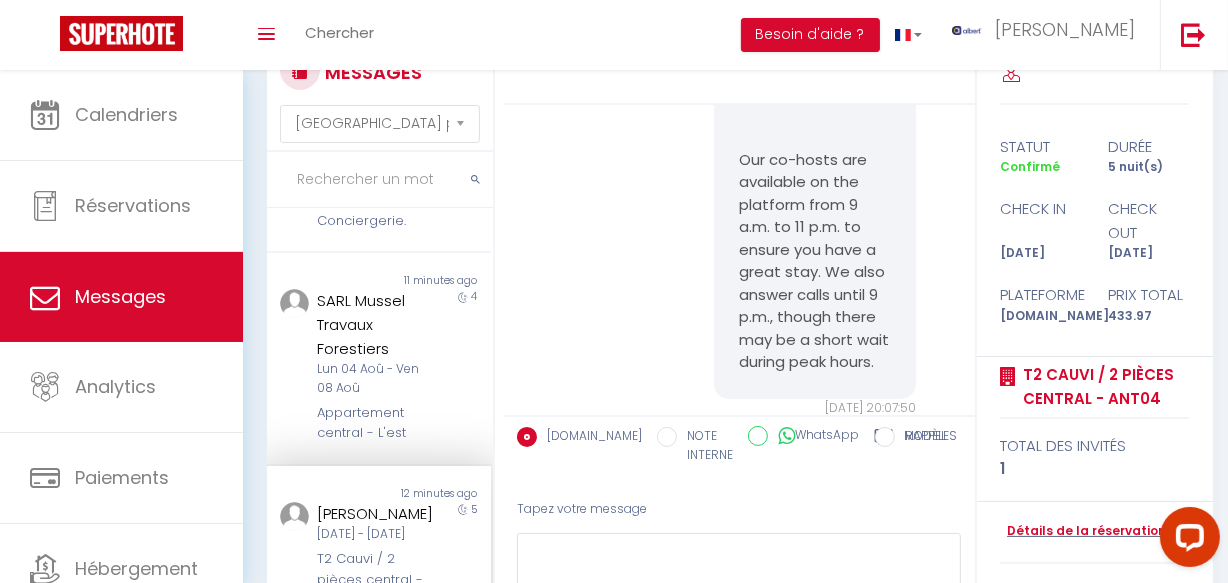 scroll, scrollTop: 177, scrollLeft: 0, axis: vertical 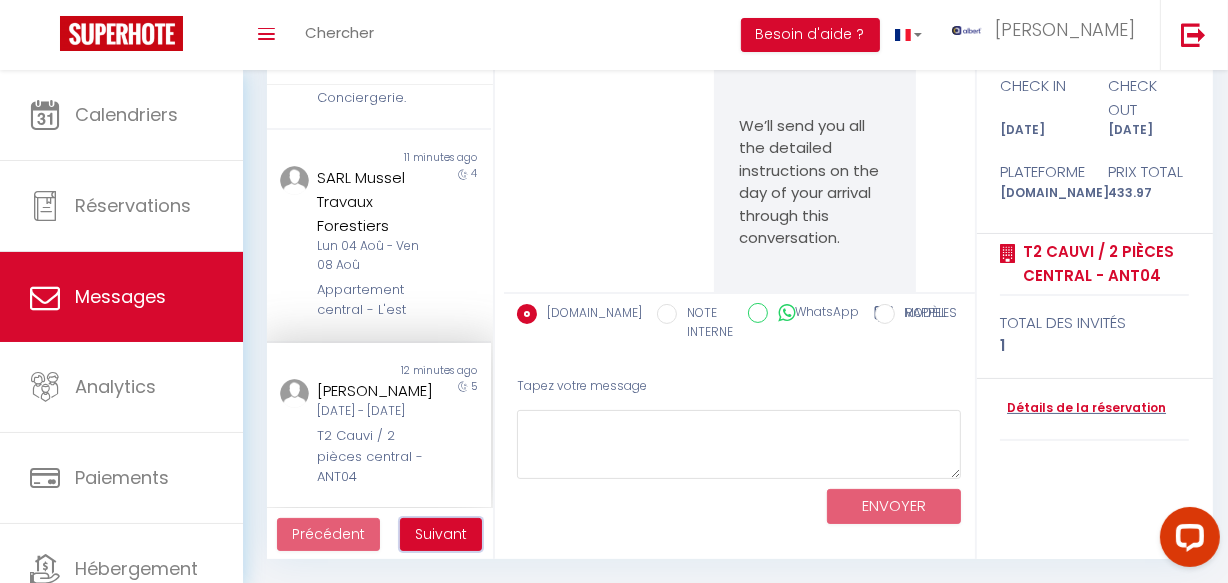click on "Suivant" at bounding box center [441, 534] 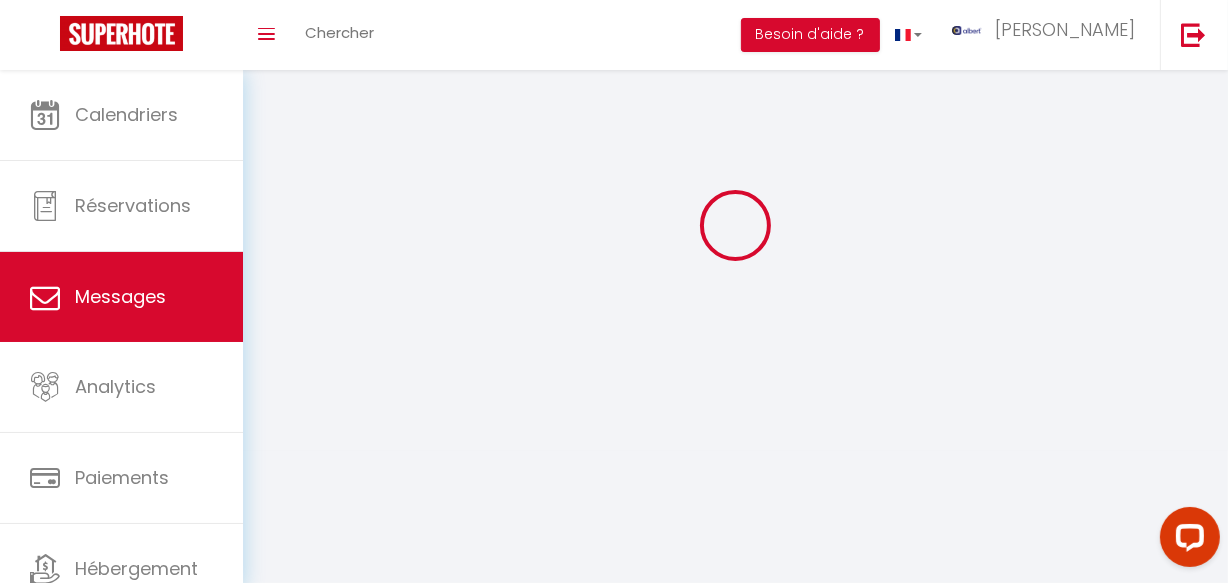 scroll, scrollTop: 70, scrollLeft: 0, axis: vertical 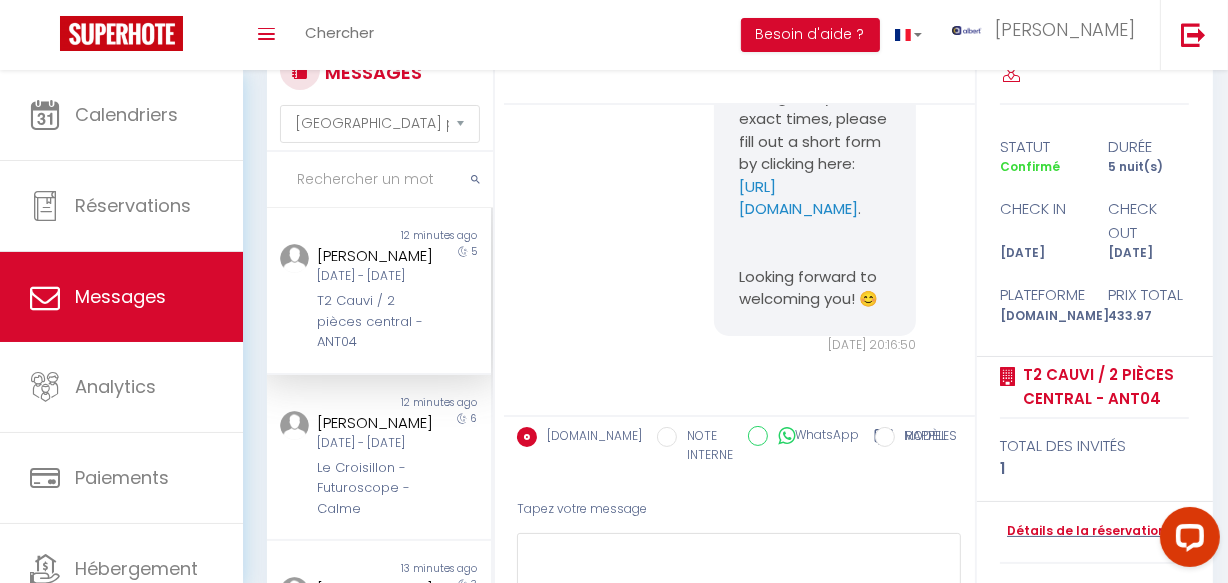 click on "T2 Cauvi / 2 pièces central - ANT04" at bounding box center [375, 321] 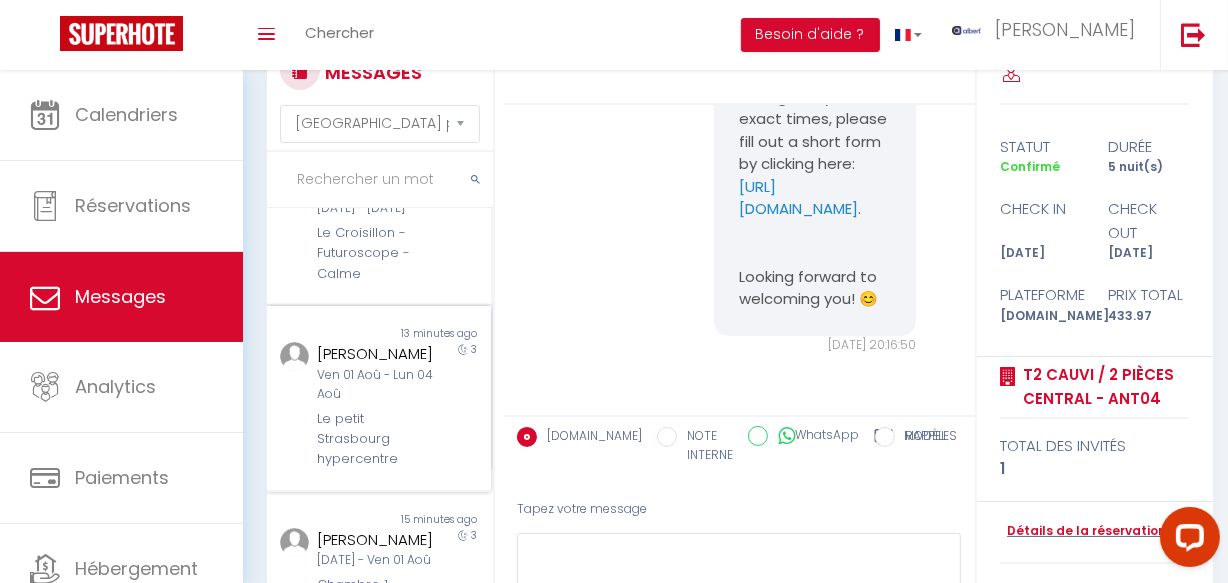 scroll, scrollTop: 223, scrollLeft: 0, axis: vertical 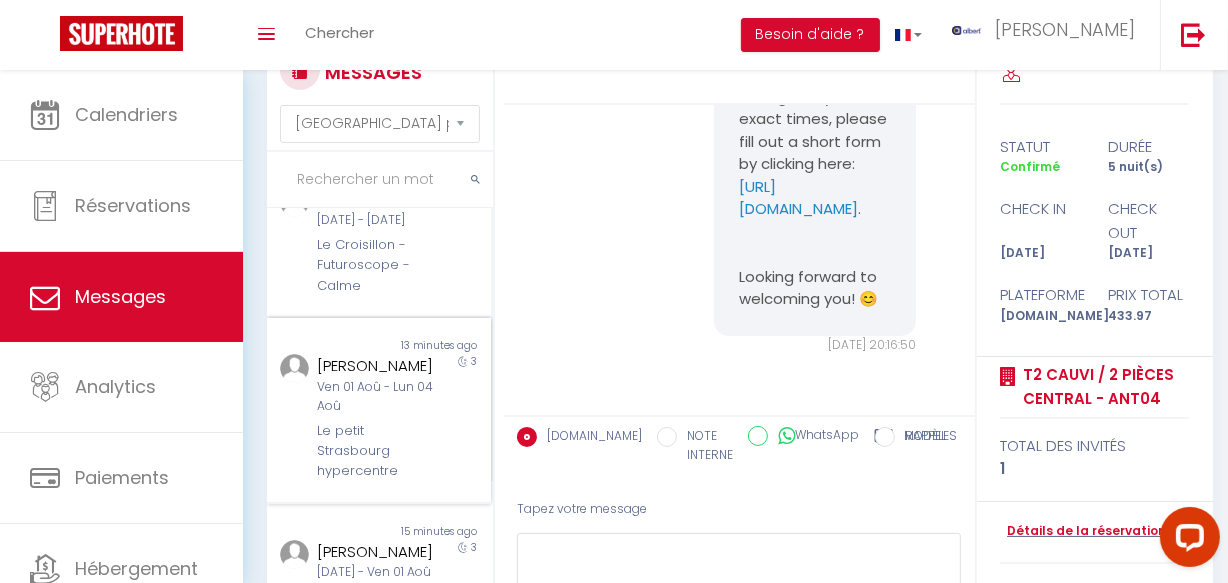 click on "[PERSON_NAME]" at bounding box center [375, 366] 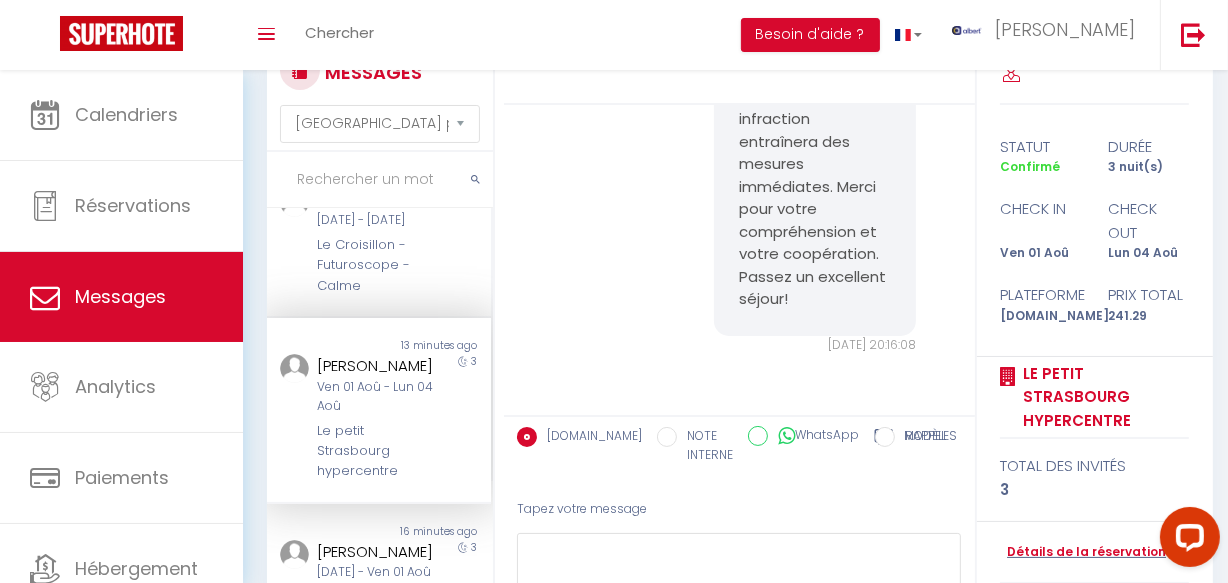 scroll, scrollTop: 496, scrollLeft: 0, axis: vertical 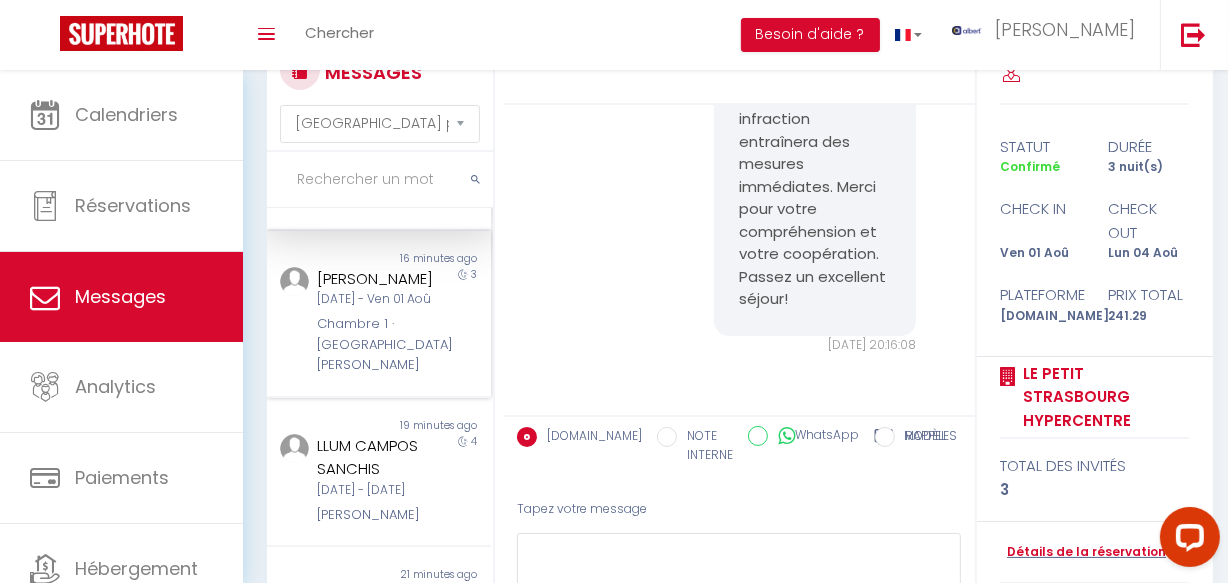 click on "[DATE] - Ven 01 Aoû" at bounding box center [375, 299] 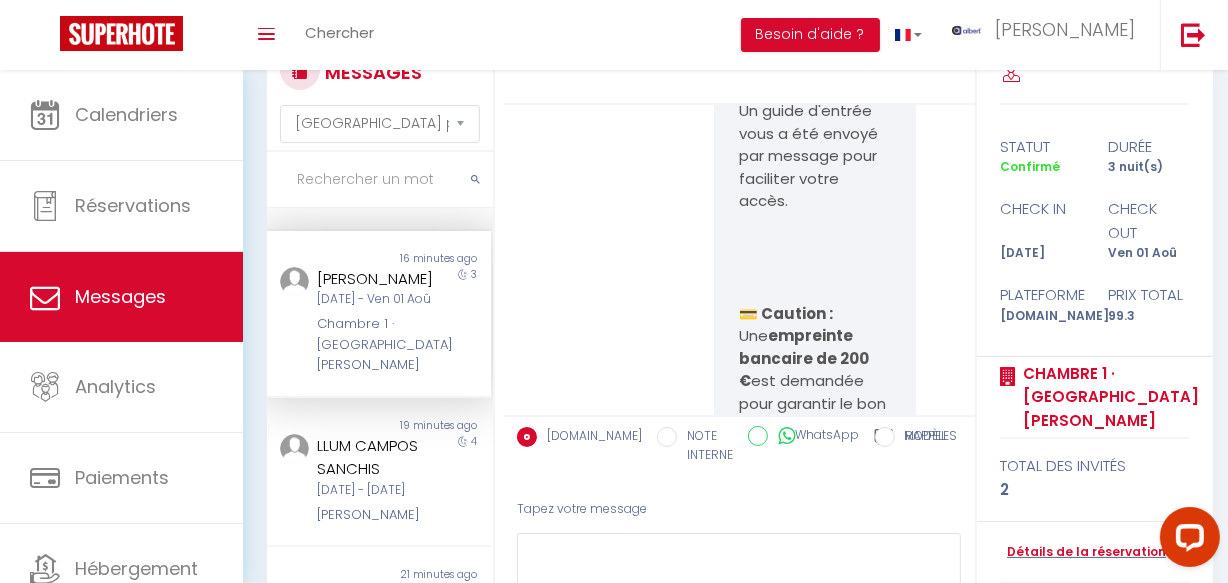 scroll, scrollTop: 3520, scrollLeft: 0, axis: vertical 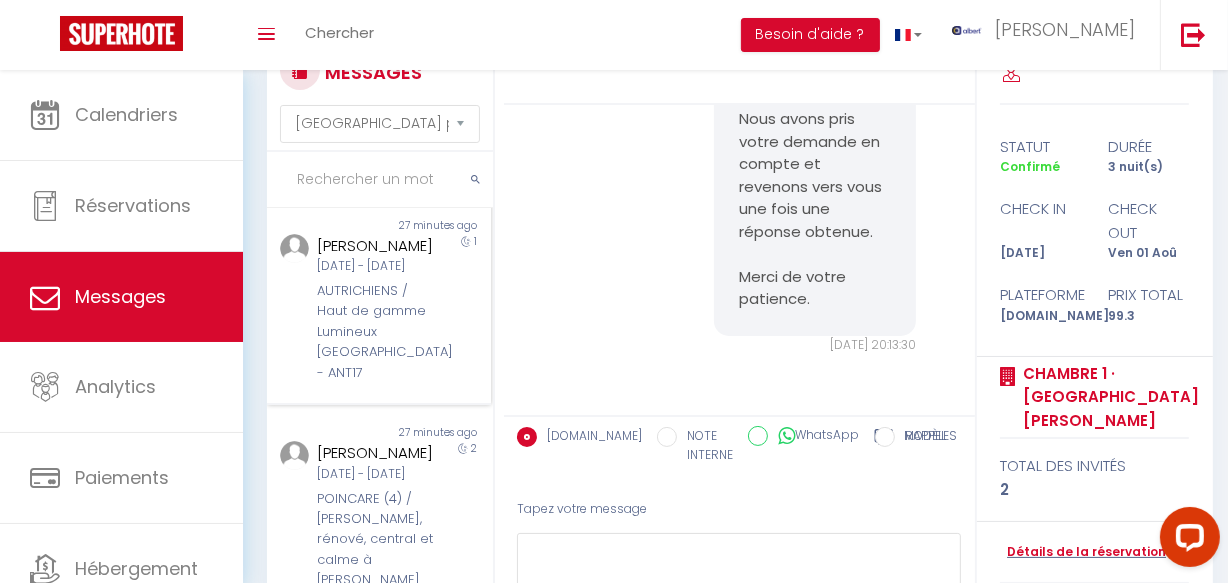 click on "Non lu
27 minutes ago
[PERSON_NAME]   [DATE] - [DATE]   AUTRICHIENS / Haut de gamme Lumineux [GEOGRAPHIC_DATA] - ANT17     1" at bounding box center (379, 302) 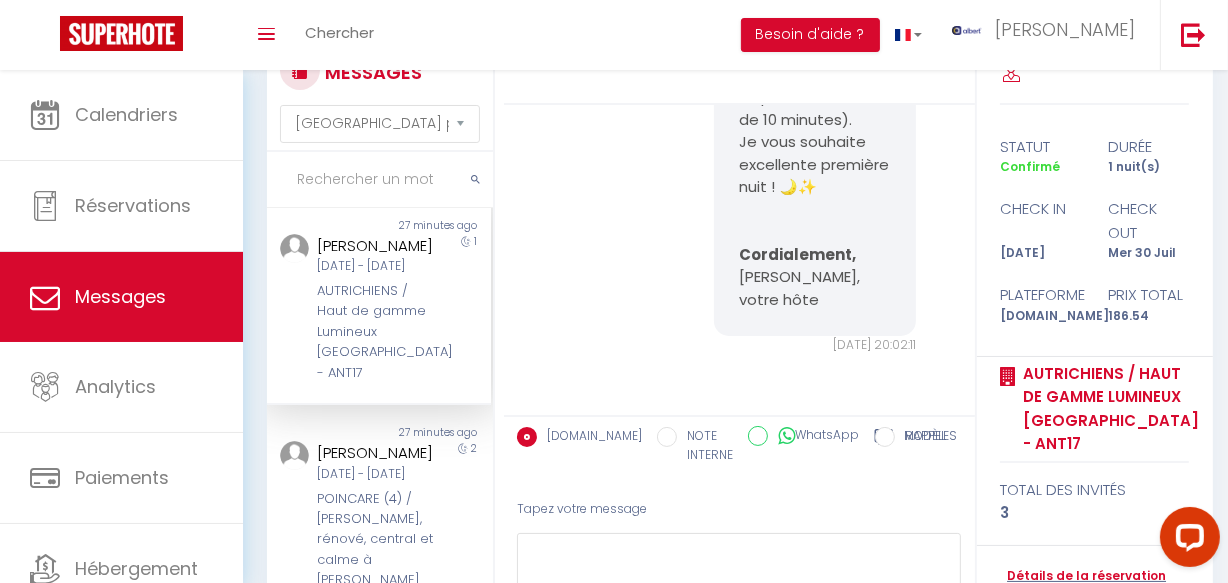 click on "Non lu
27 minutes ago
[PERSON_NAME] 01 Aoû - Dim 03 Aoû   CHALANDE_1     2" at bounding box center [379, 125] 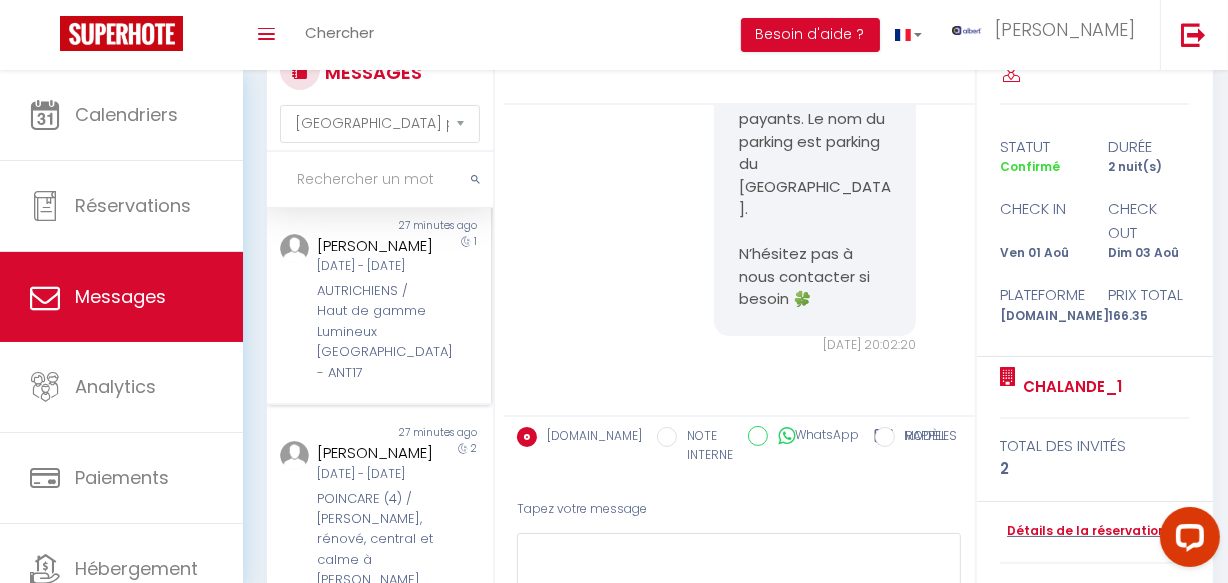 click on "[PERSON_NAME]" at bounding box center (375, 246) 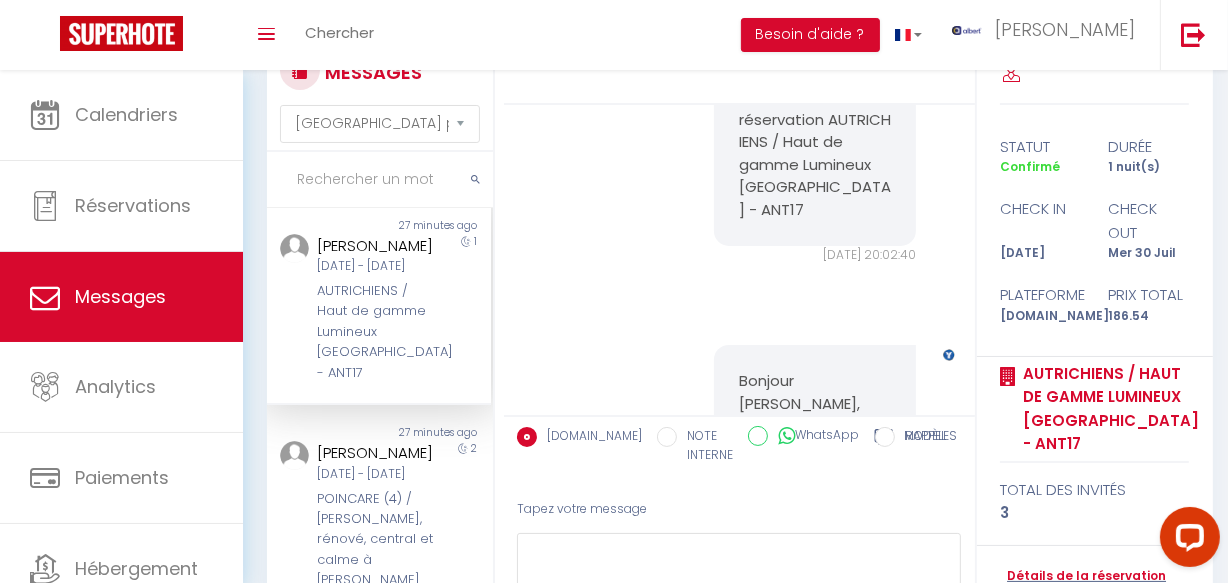 scroll, scrollTop: 12167, scrollLeft: 0, axis: vertical 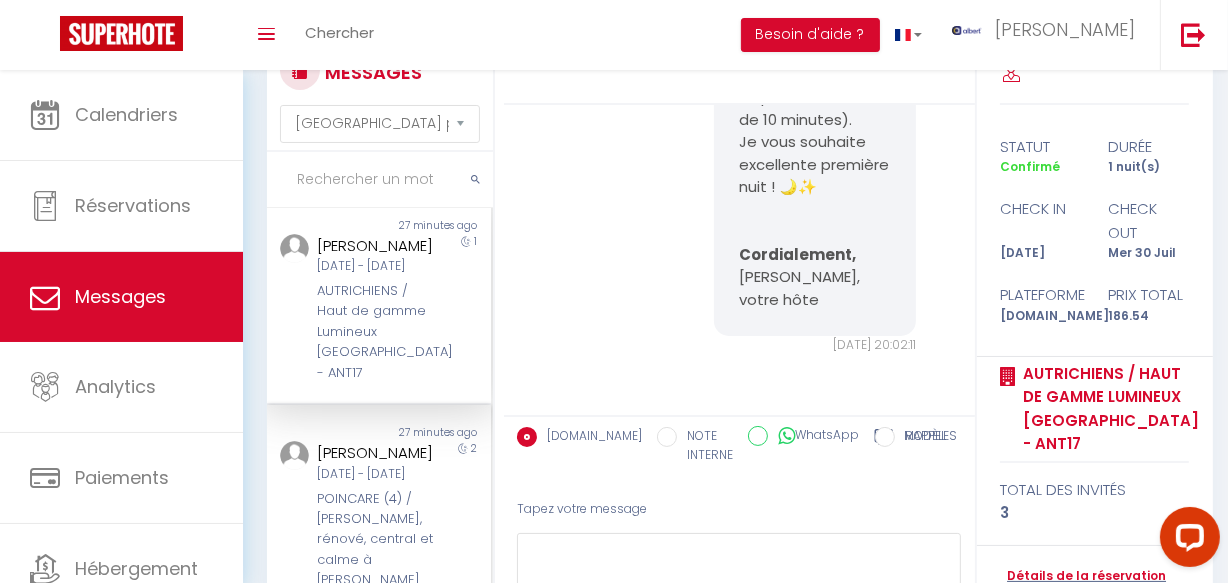 click on "[PERSON_NAME]" at bounding box center (375, 453) 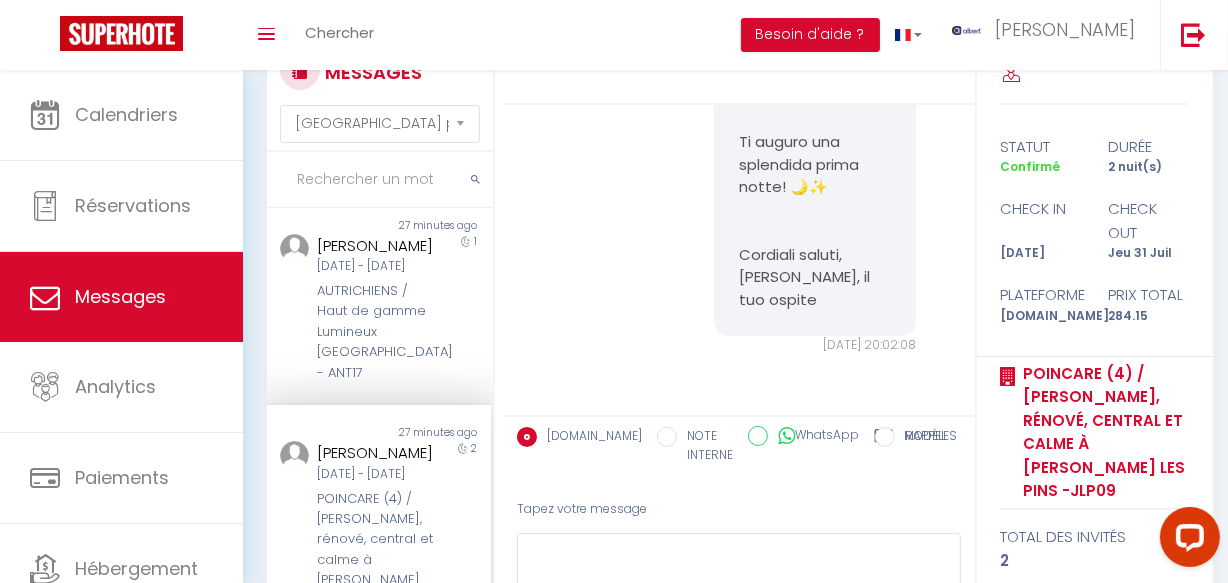 scroll, scrollTop: 8660, scrollLeft: 0, axis: vertical 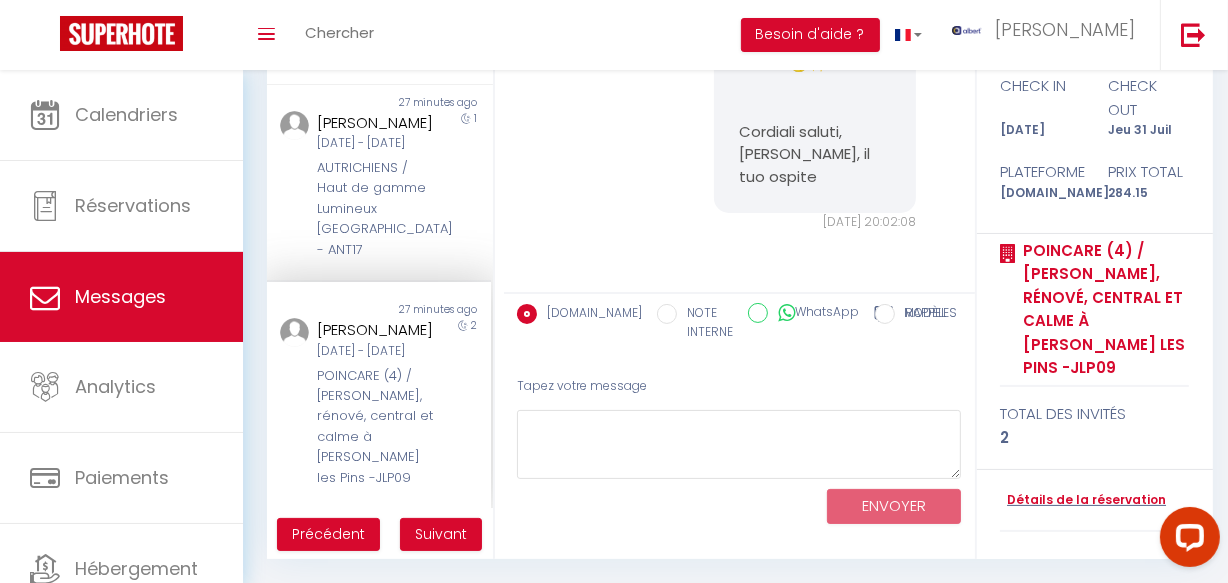 click on "Précédent     Suivant" at bounding box center (380, 534) 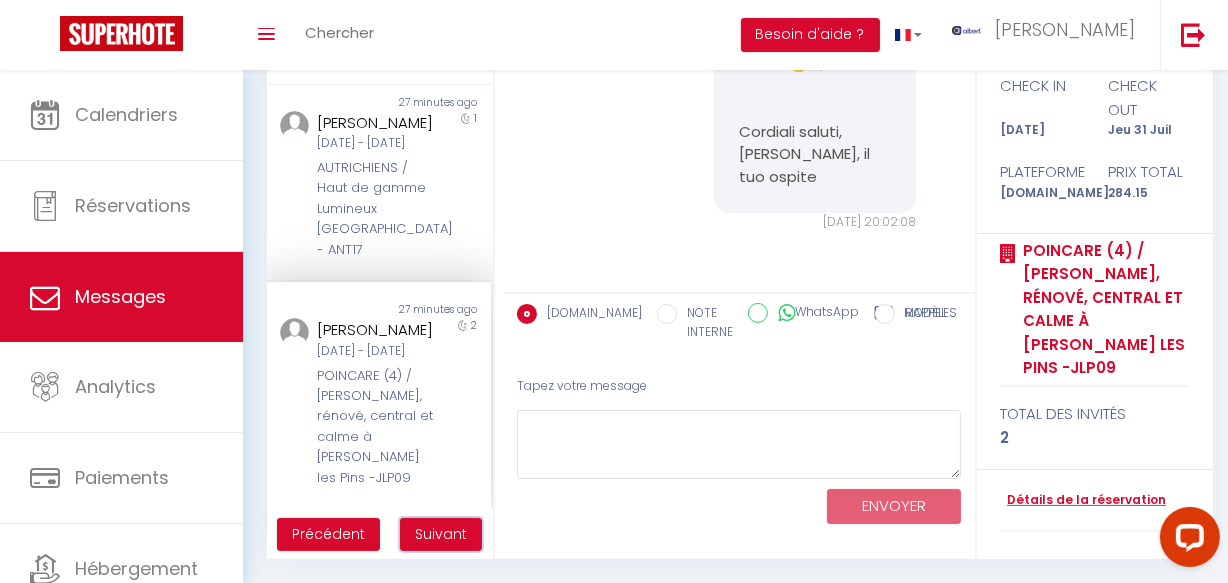 click on "Suivant" at bounding box center (441, 534) 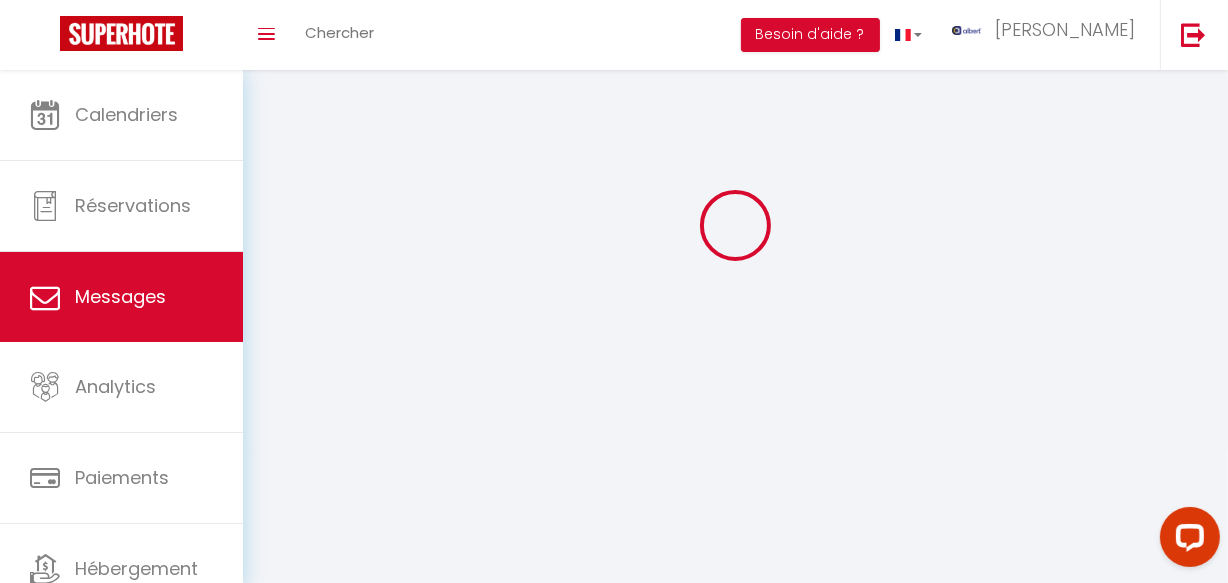 scroll, scrollTop: 70, scrollLeft: 0, axis: vertical 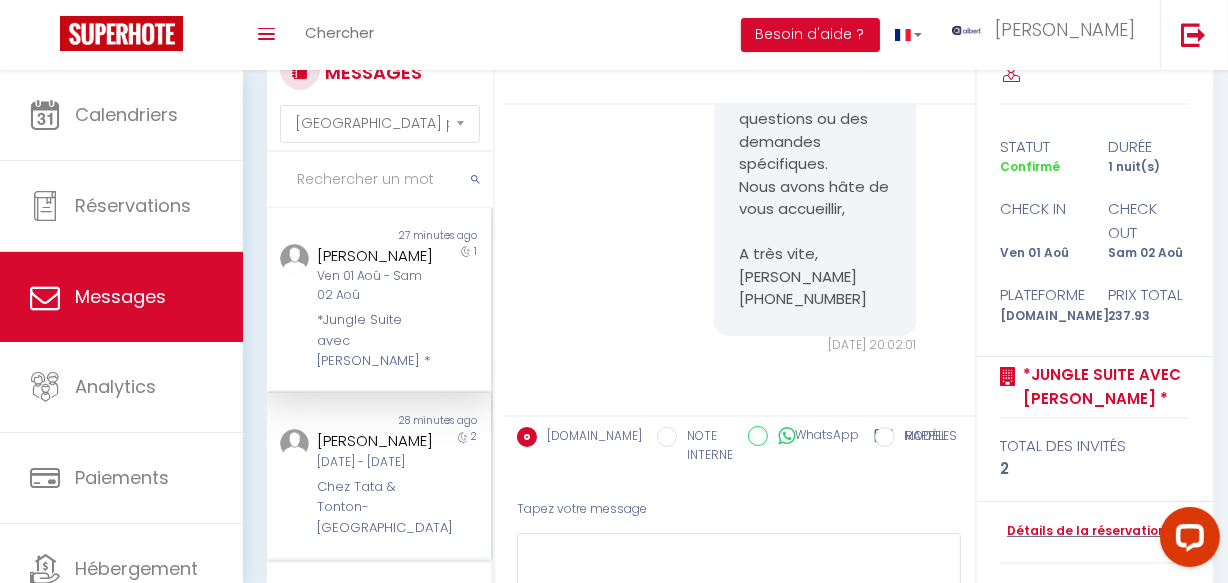 click on "[PERSON_NAME]" at bounding box center (375, 441) 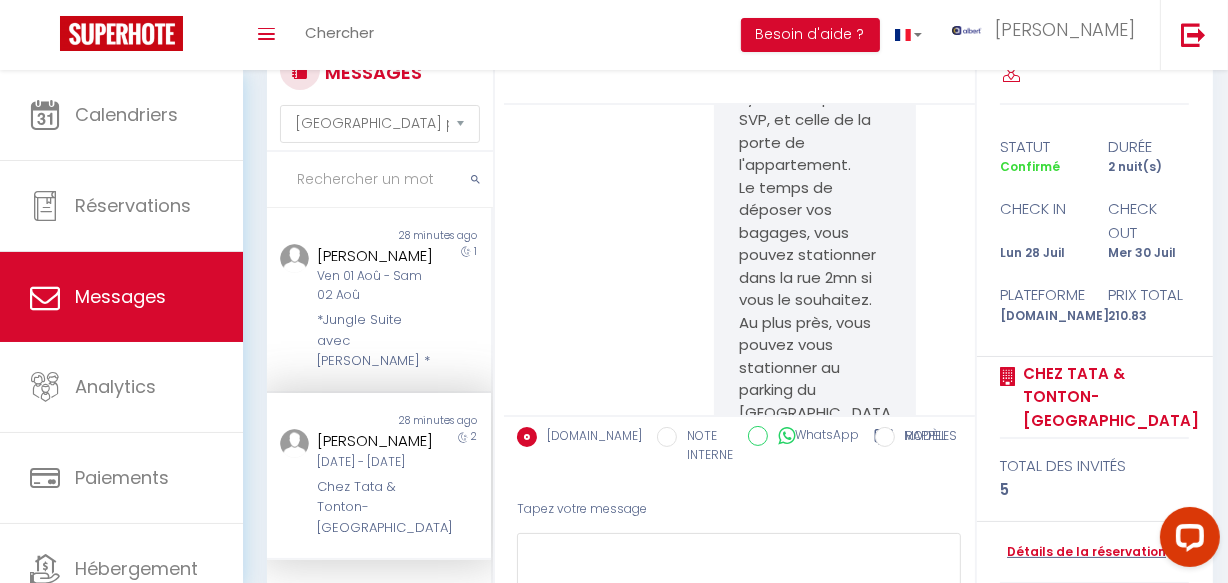 scroll, scrollTop: 5157, scrollLeft: 0, axis: vertical 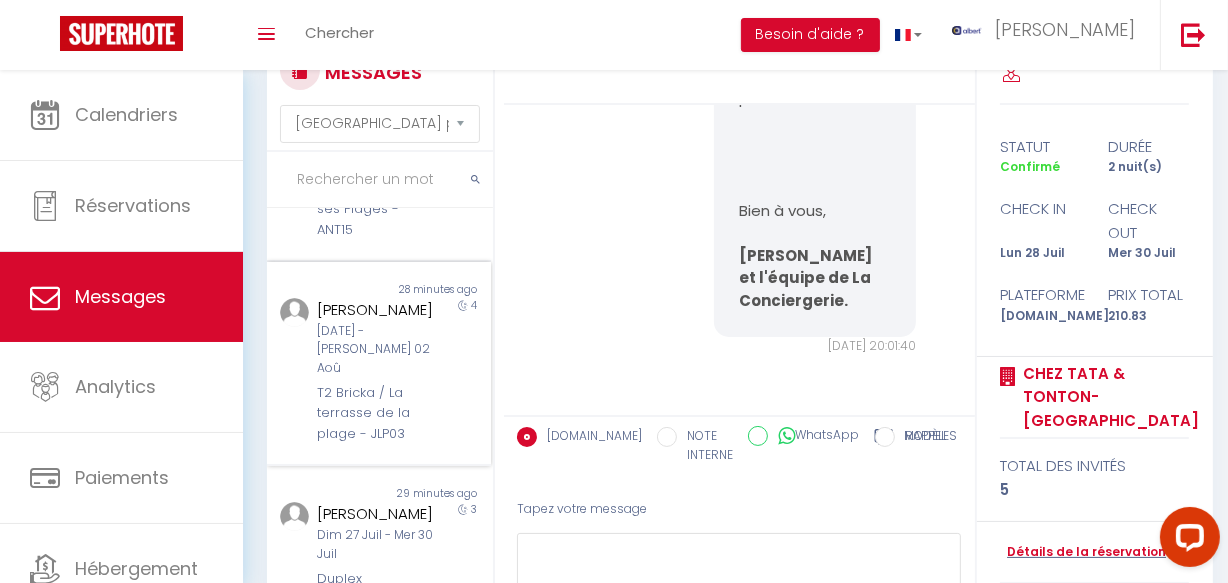 click on "T2 Bricka / La terrasse de la plage - JLP03" at bounding box center (375, 413) 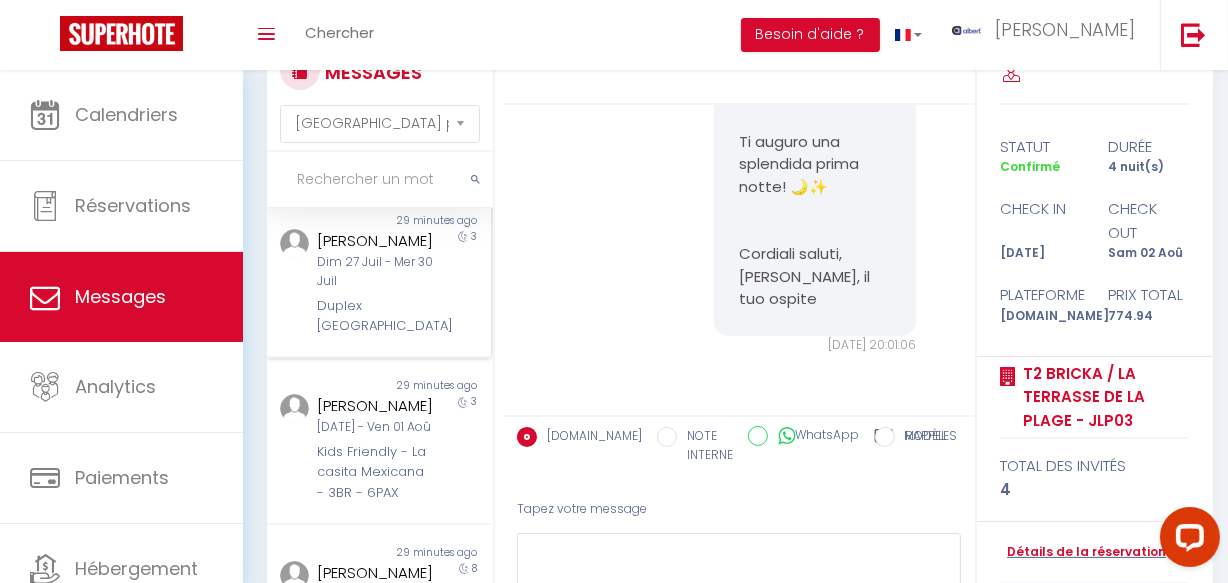 click on "Dim 27 Juil - Mer 30 Juil" at bounding box center (375, 272) 